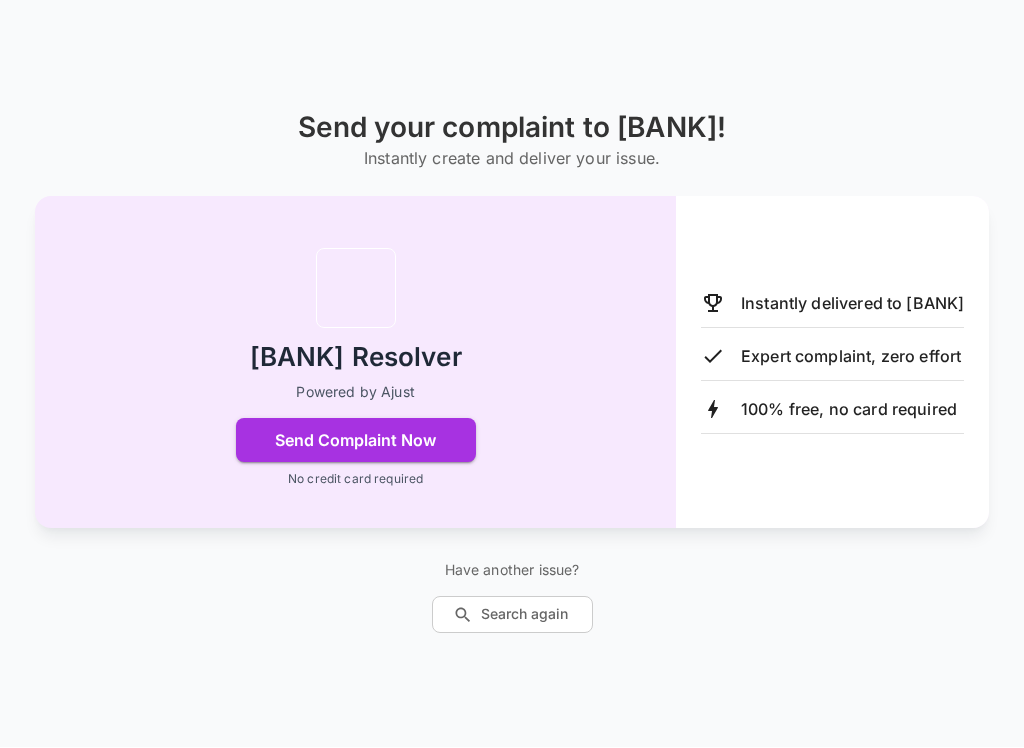 scroll, scrollTop: 112, scrollLeft: 0, axis: vertical 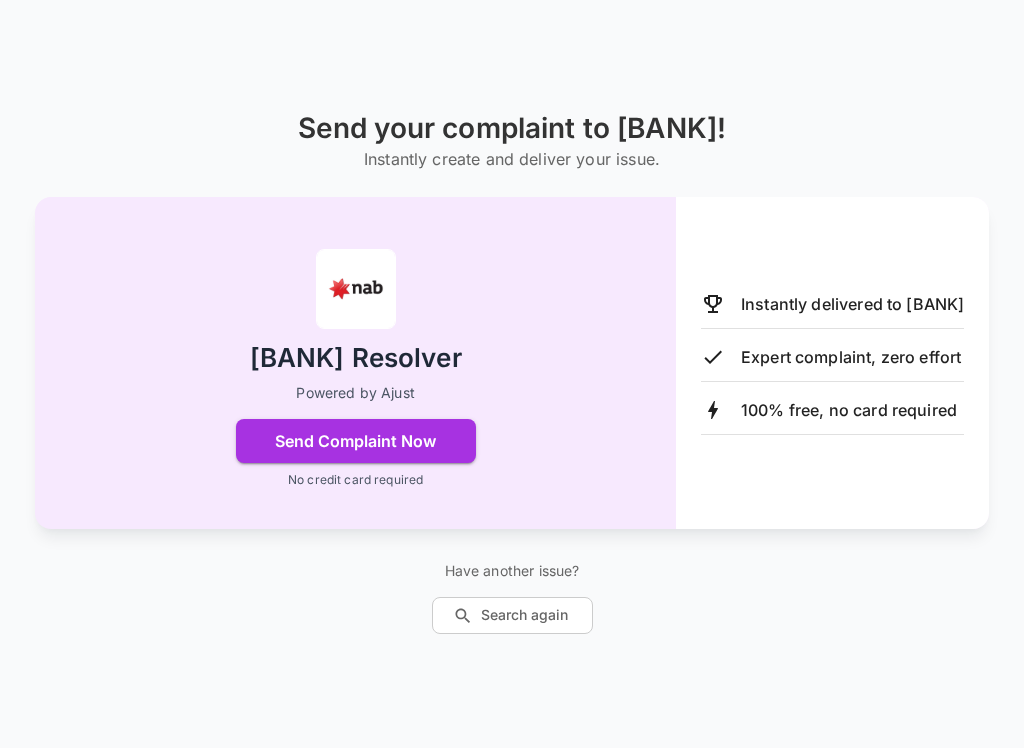 click on "Send Complaint Now" at bounding box center (356, 441) 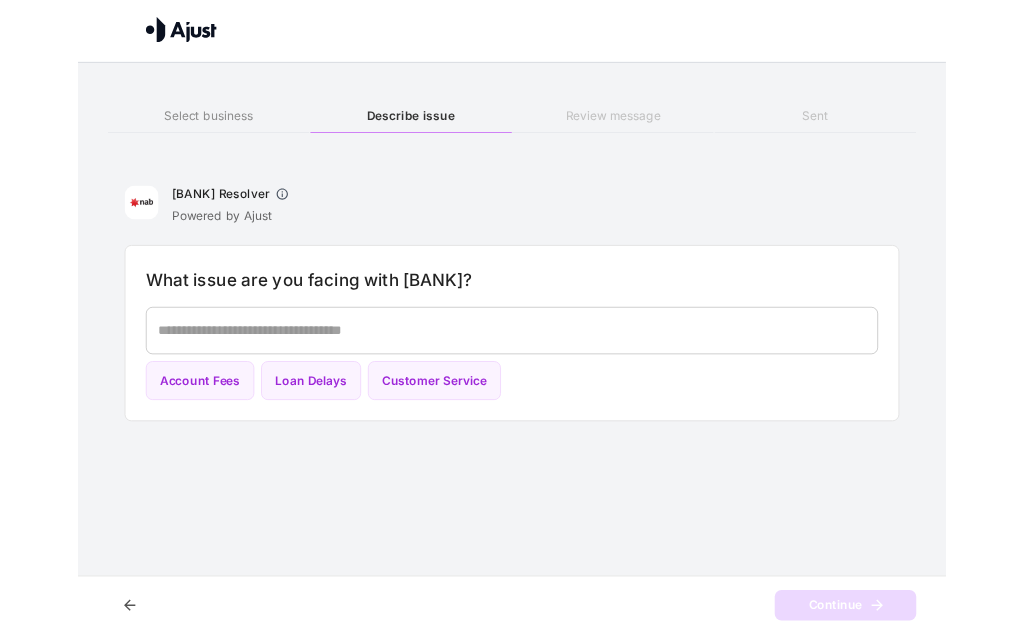 scroll, scrollTop: 0, scrollLeft: 0, axis: both 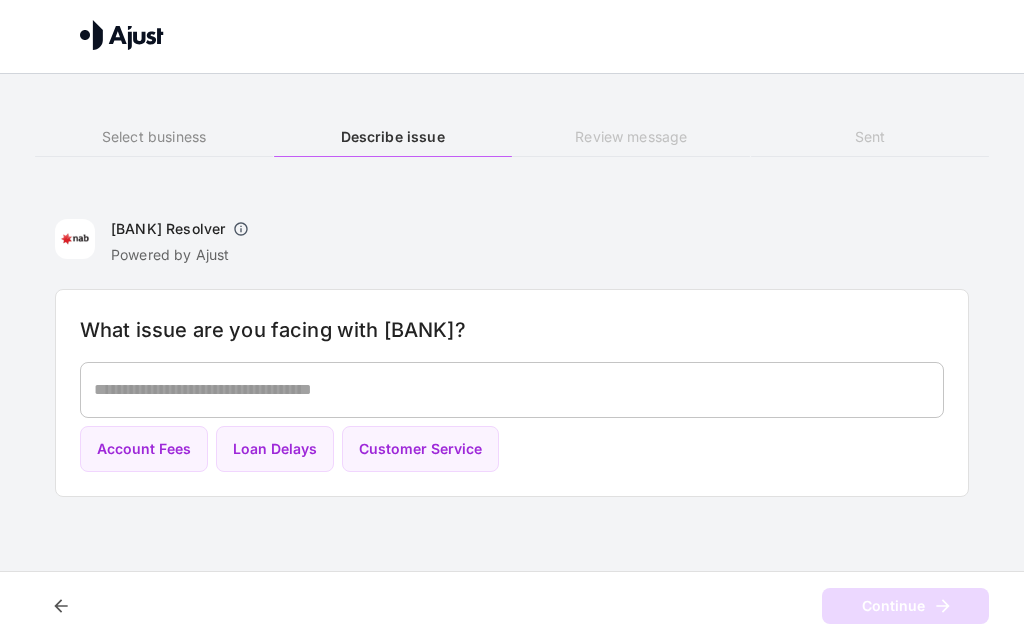 click at bounding box center (512, 389) 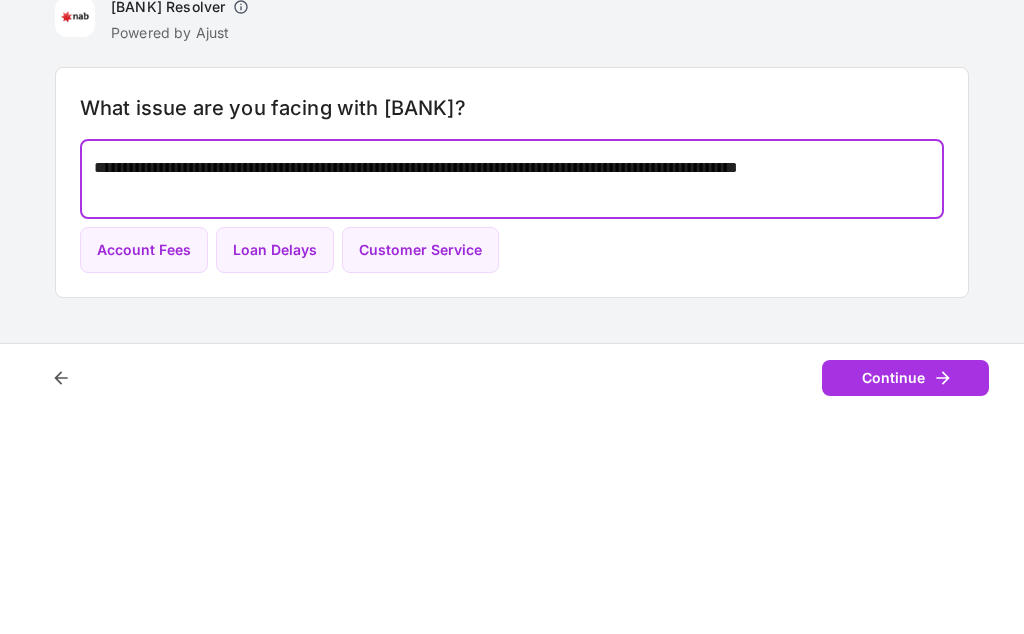 click on "**********" at bounding box center (512, 401) 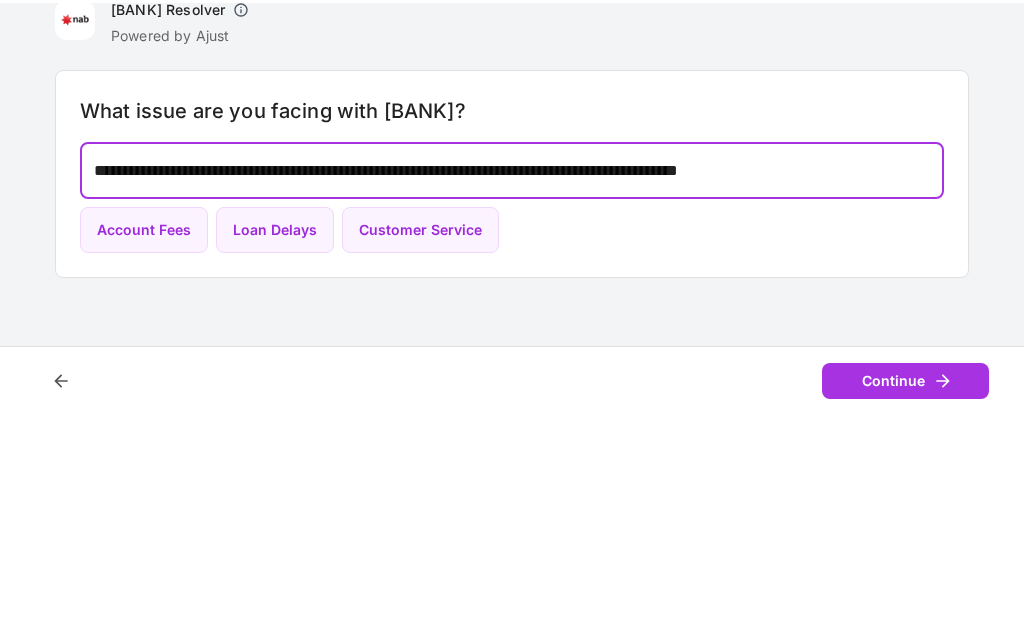 scroll, scrollTop: 0, scrollLeft: 0, axis: both 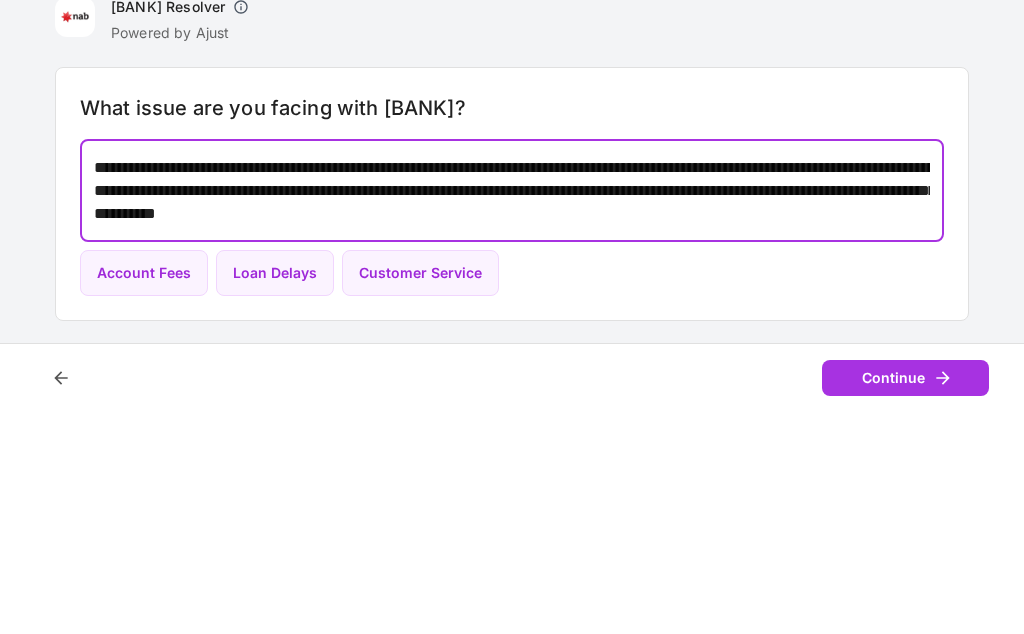 click on "**********" at bounding box center [512, 412] 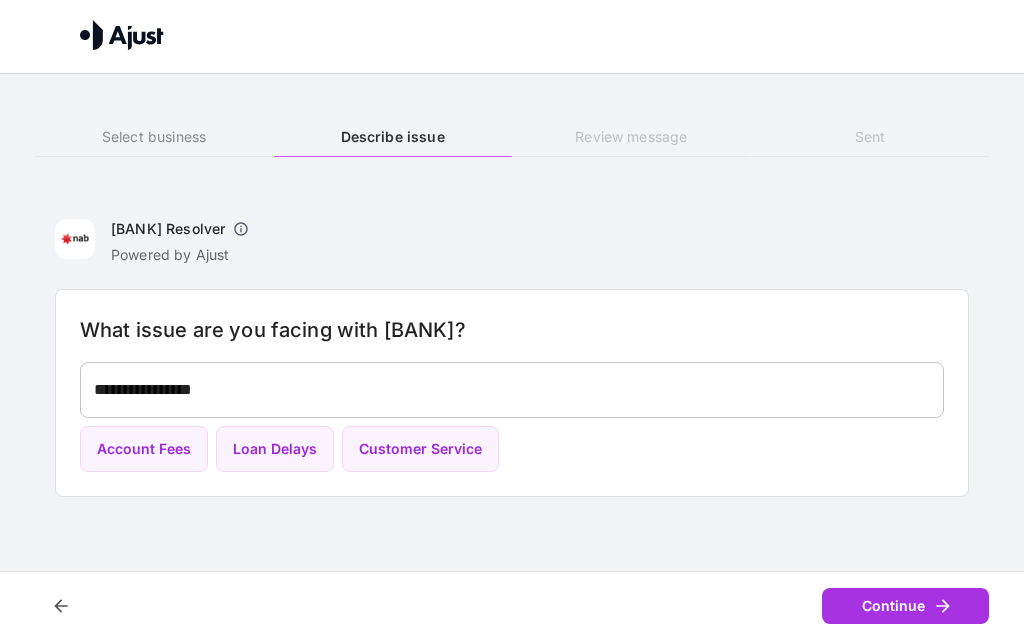 click on "Continue" at bounding box center (905, 606) 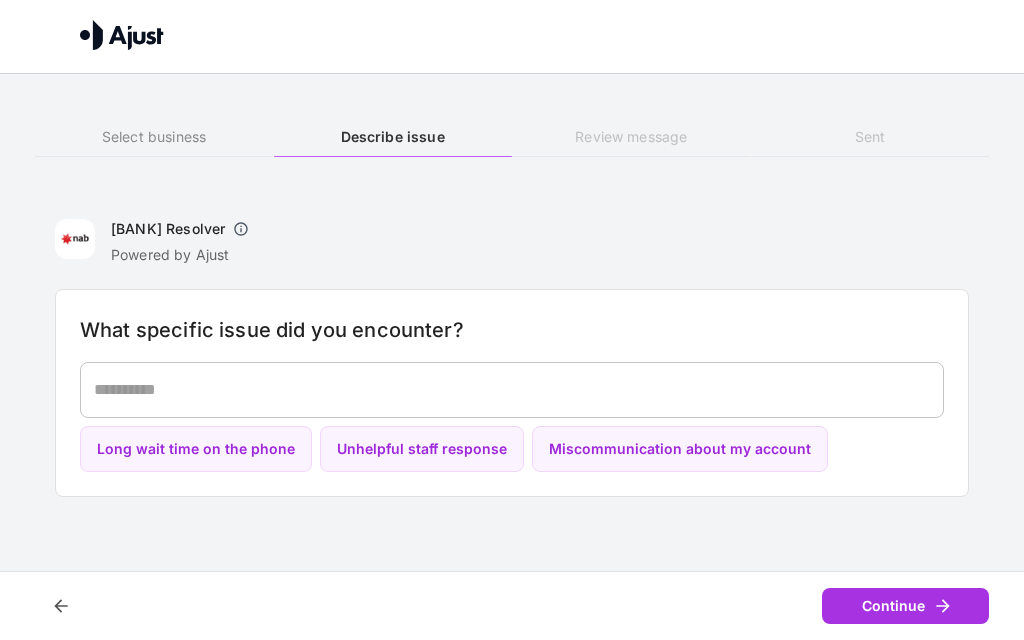 click on "Unhelpful staff response" at bounding box center [422, 449] 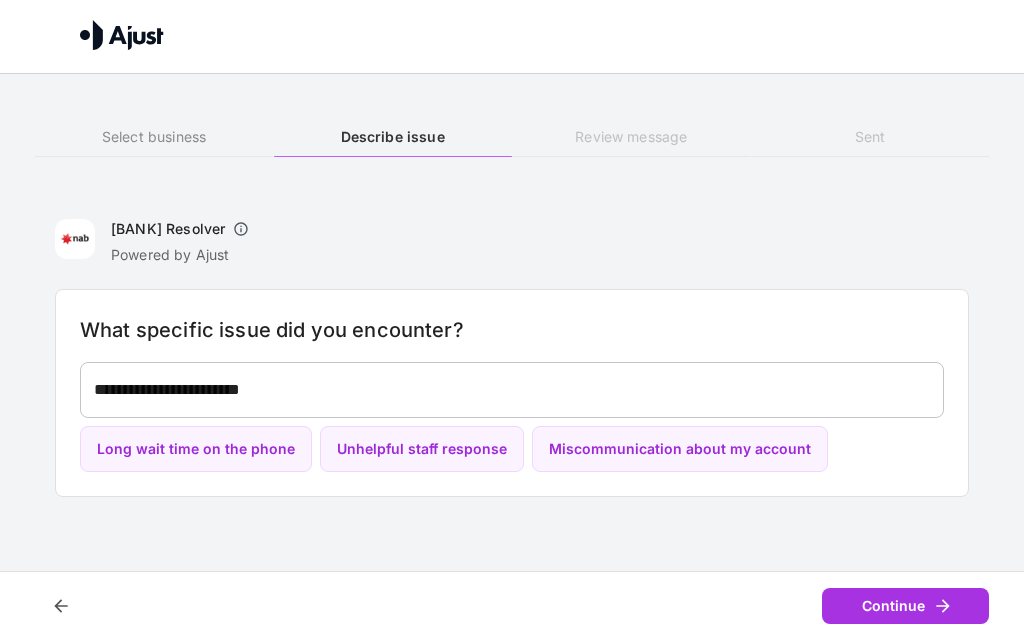 click on "Continue" at bounding box center (905, 606) 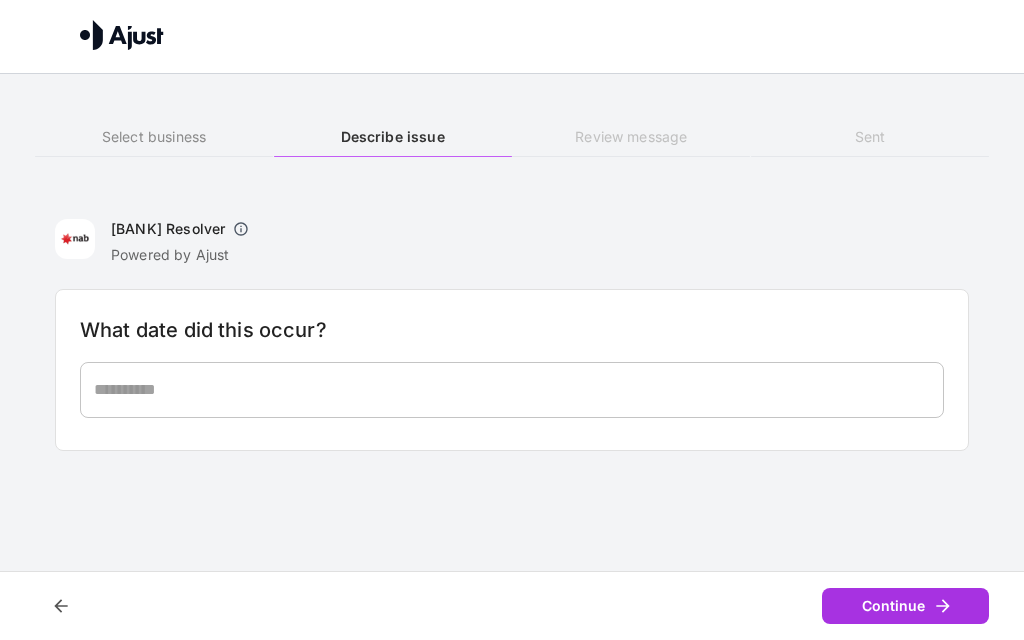 click at bounding box center [512, 389] 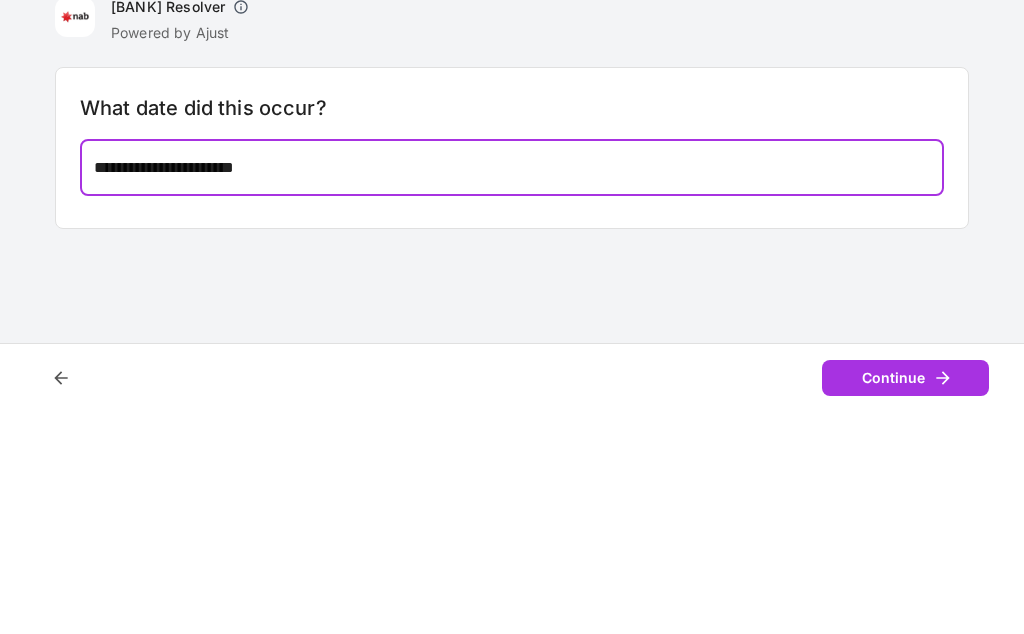 click on "**********" at bounding box center [512, 389] 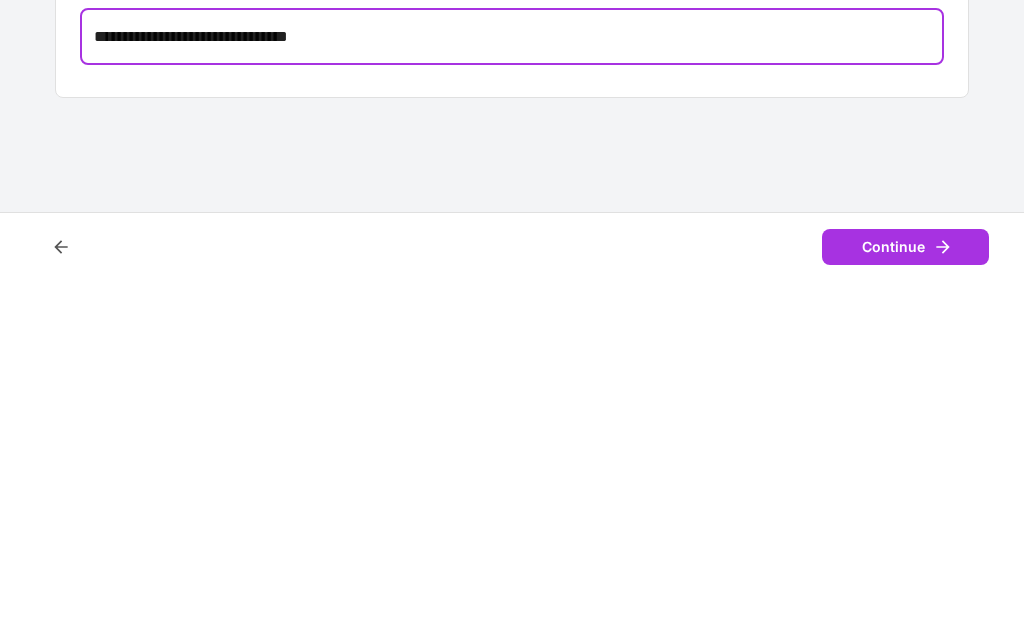 type on "**********" 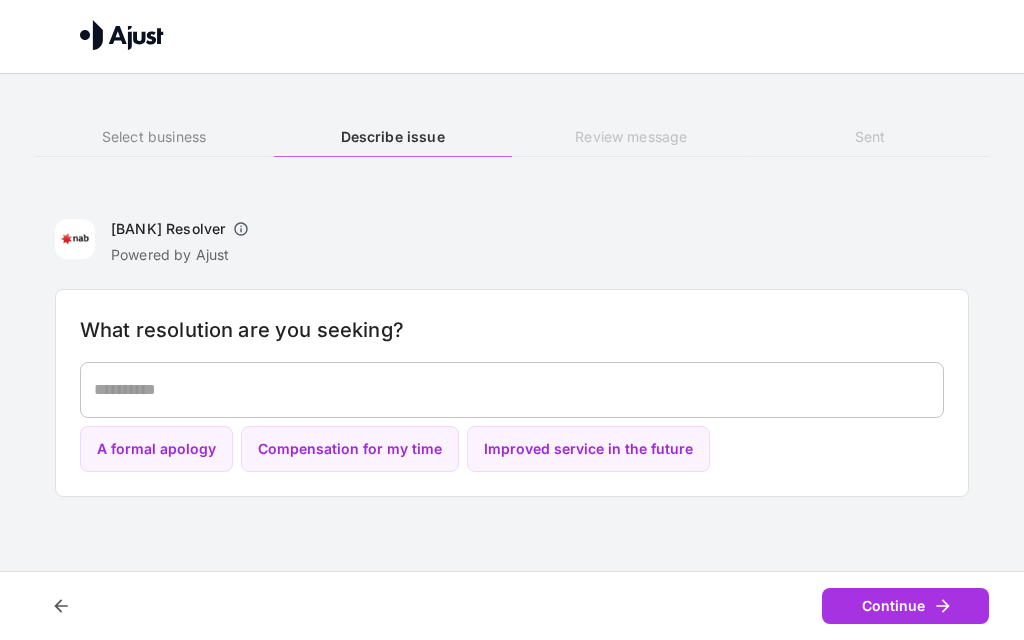 click on "Improved service in the future" at bounding box center [588, 449] 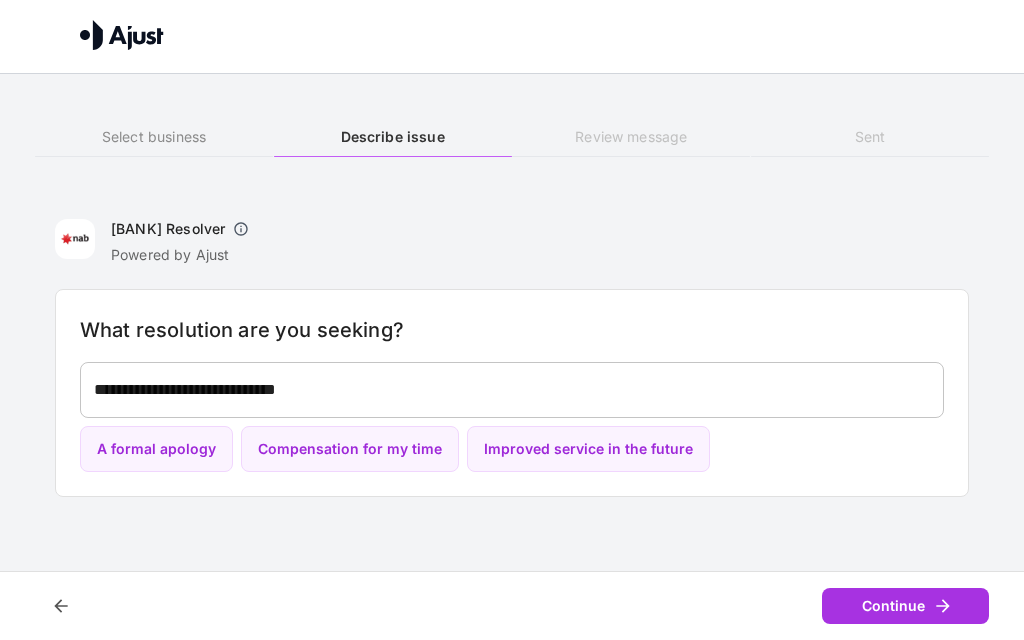 click on "Continue" at bounding box center [905, 606] 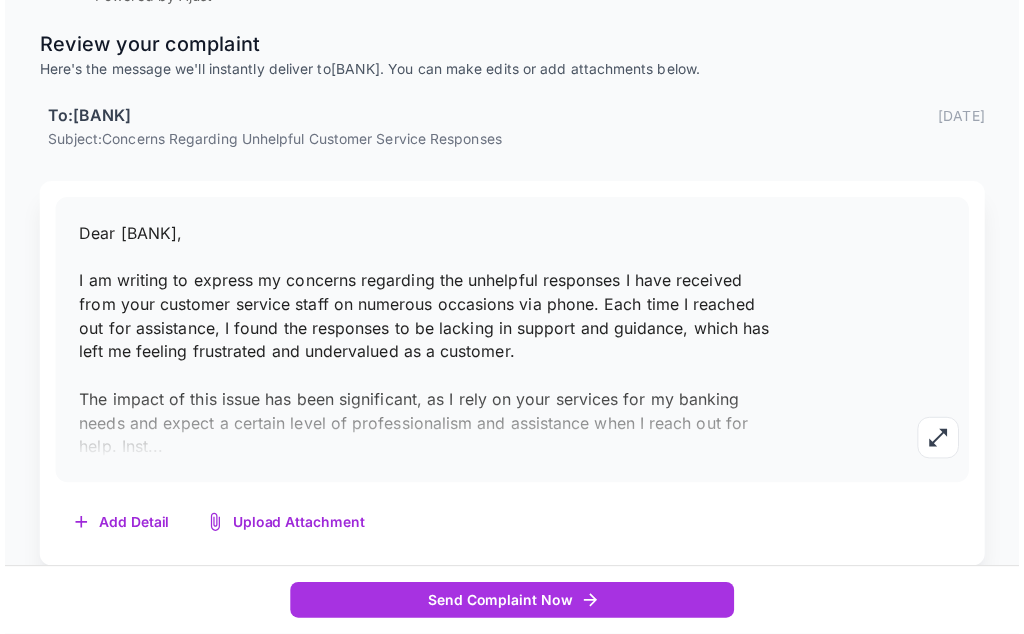 scroll, scrollTop: 247, scrollLeft: 0, axis: vertical 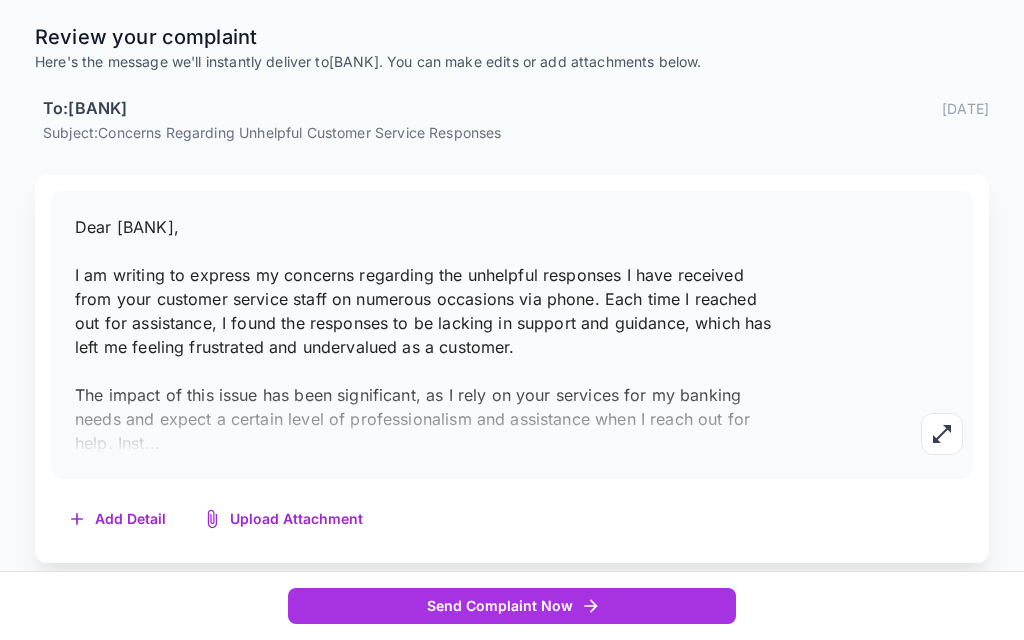 click on "Add Detail" at bounding box center (118, 519) 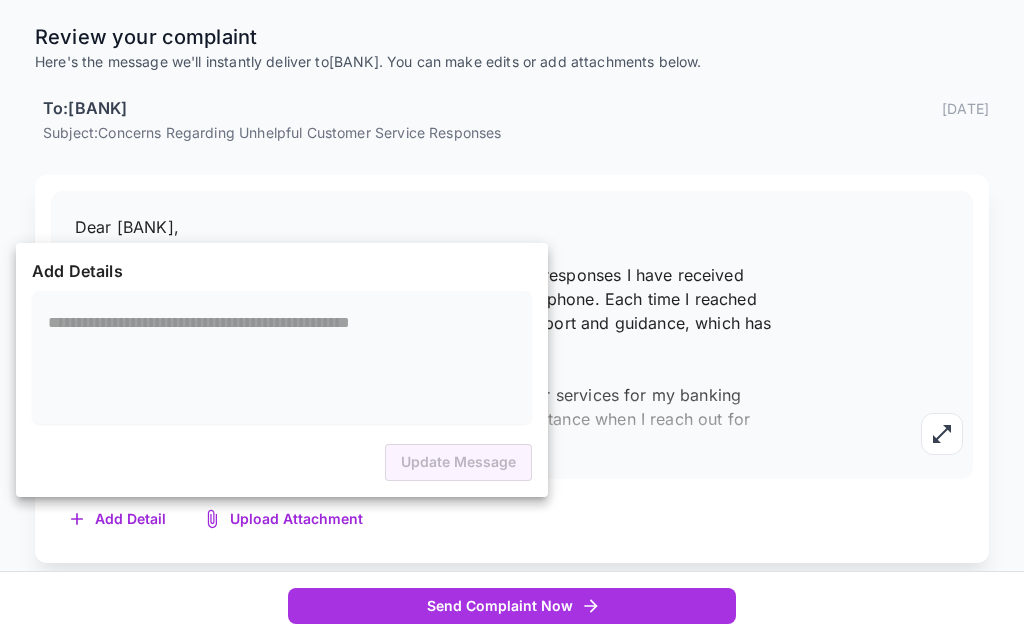 click at bounding box center (282, 357) 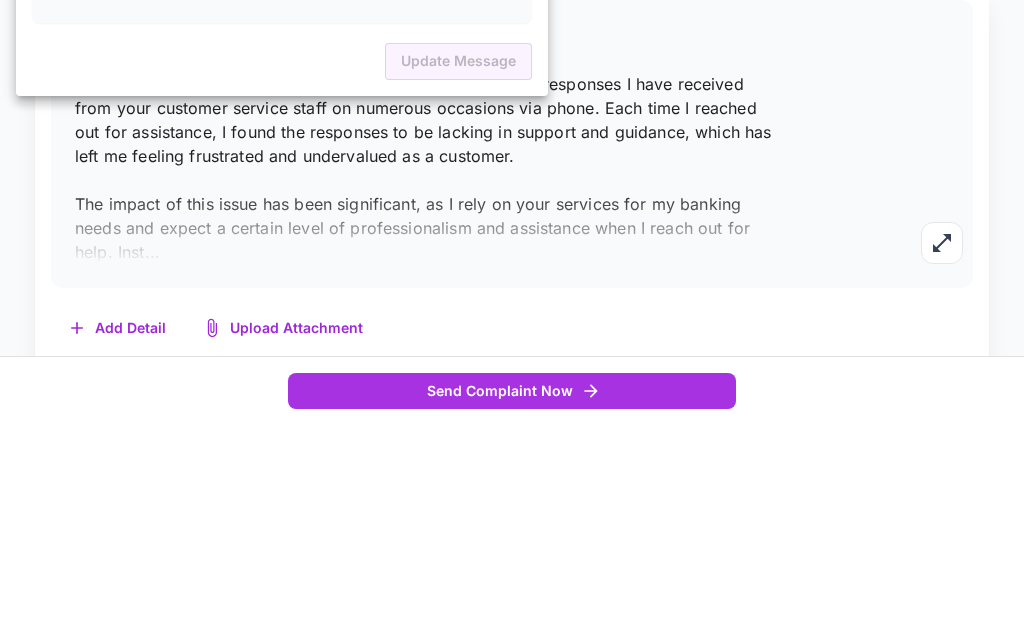 scroll, scrollTop: 226, scrollLeft: 0, axis: vertical 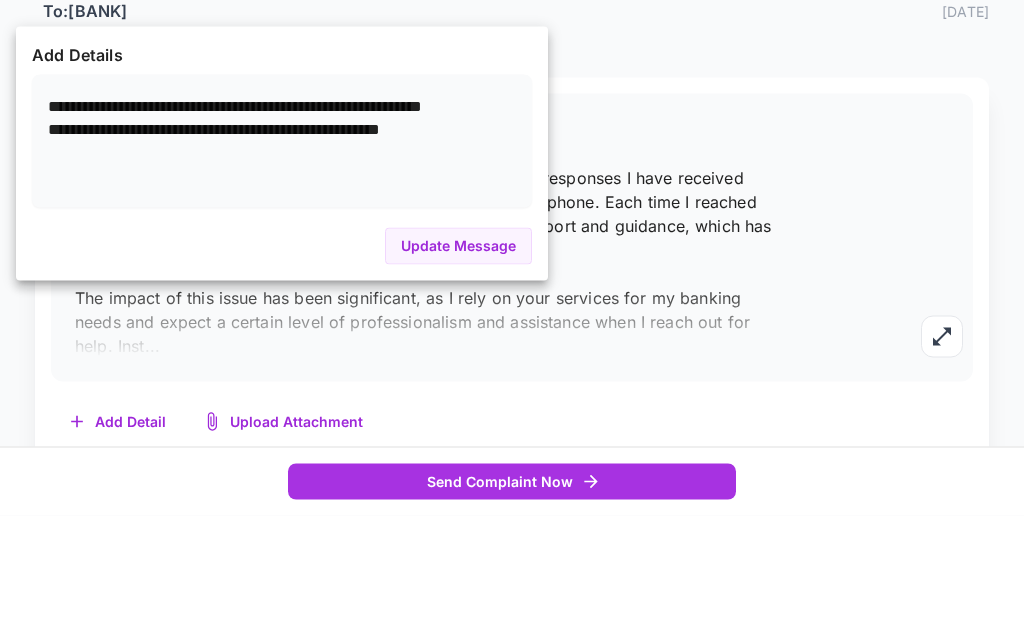 click on "**********" at bounding box center [282, 259] 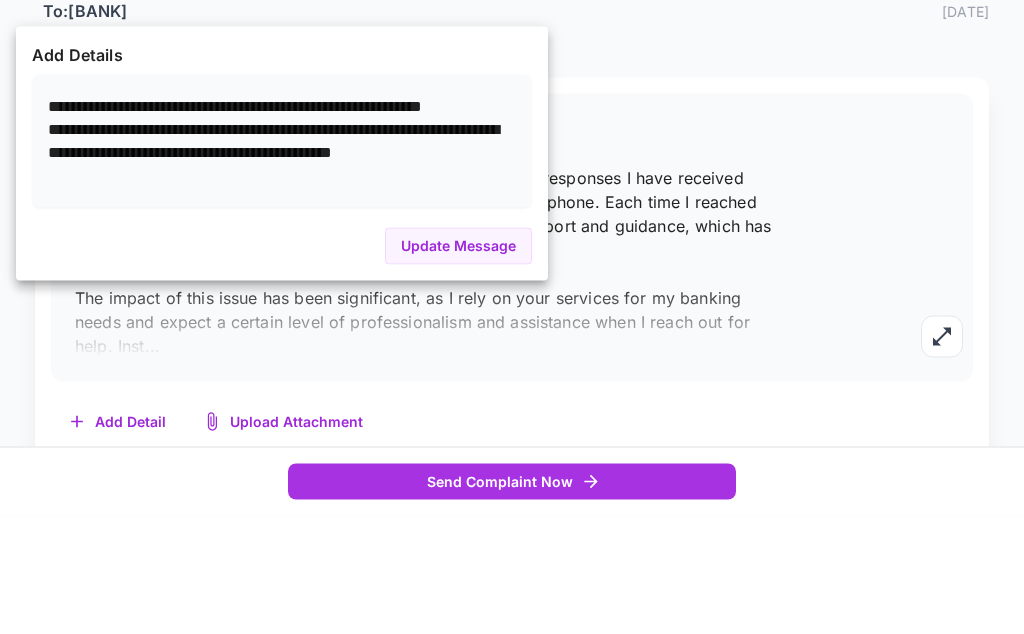 click on "**********" at bounding box center [282, 259] 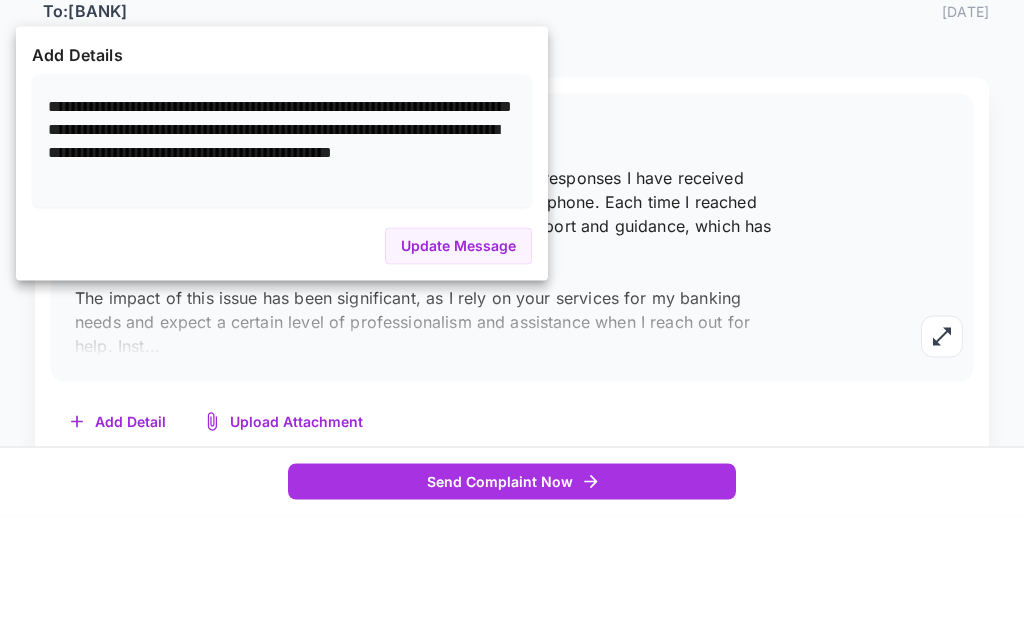 click on "**********" at bounding box center (282, 259) 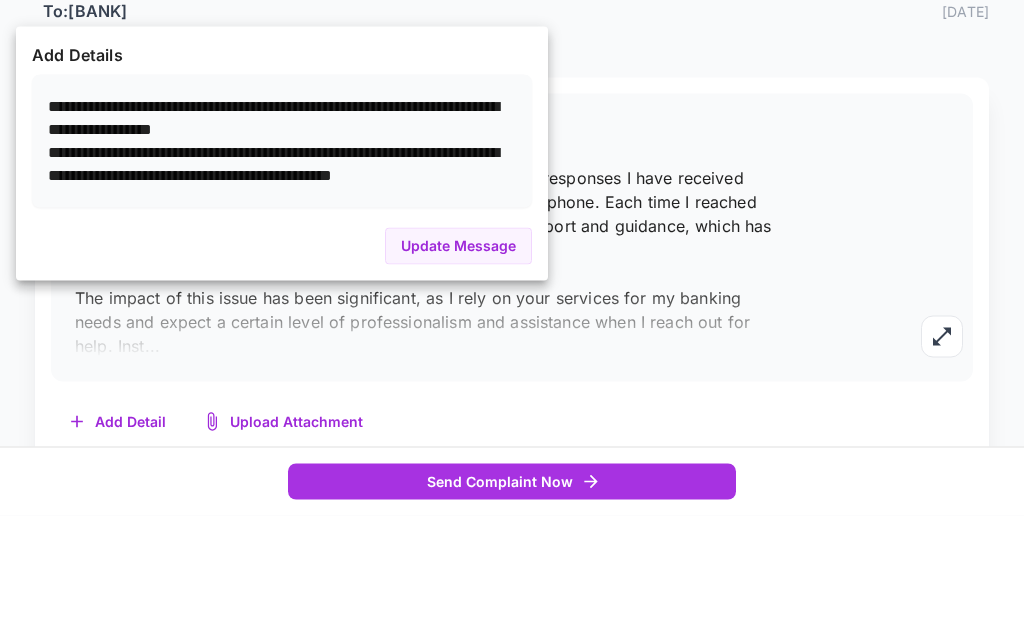 click on "**********" at bounding box center (282, 259) 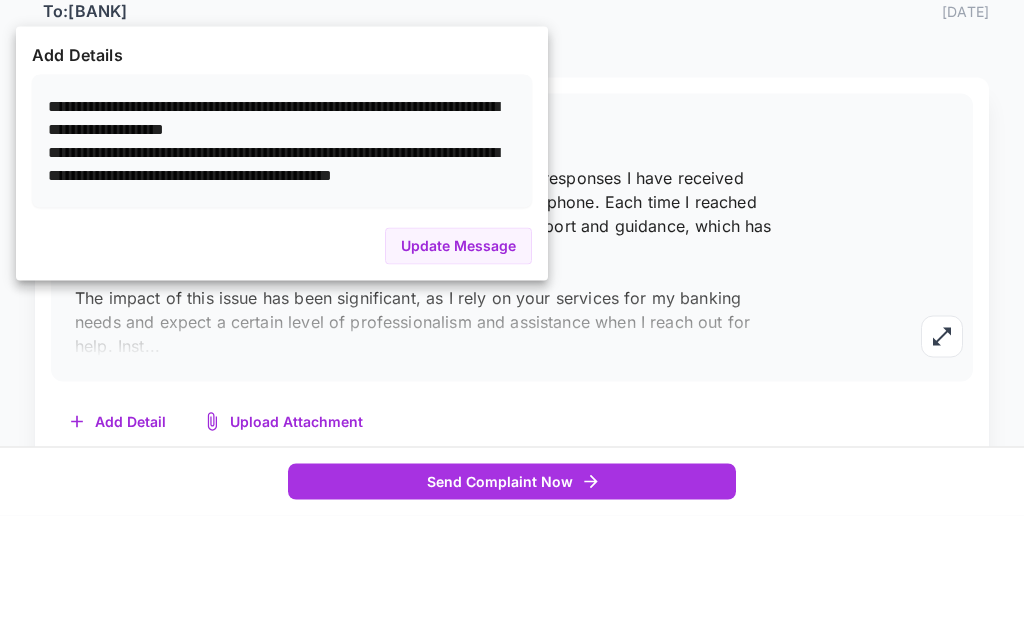 click on "**********" at bounding box center [282, 259] 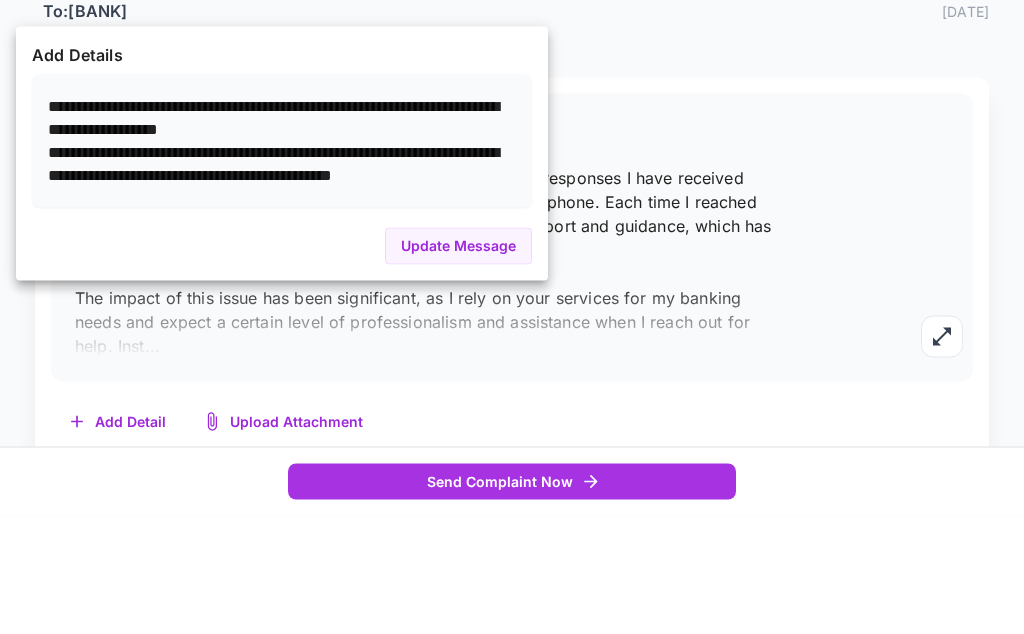 click on "**********" at bounding box center (282, 259) 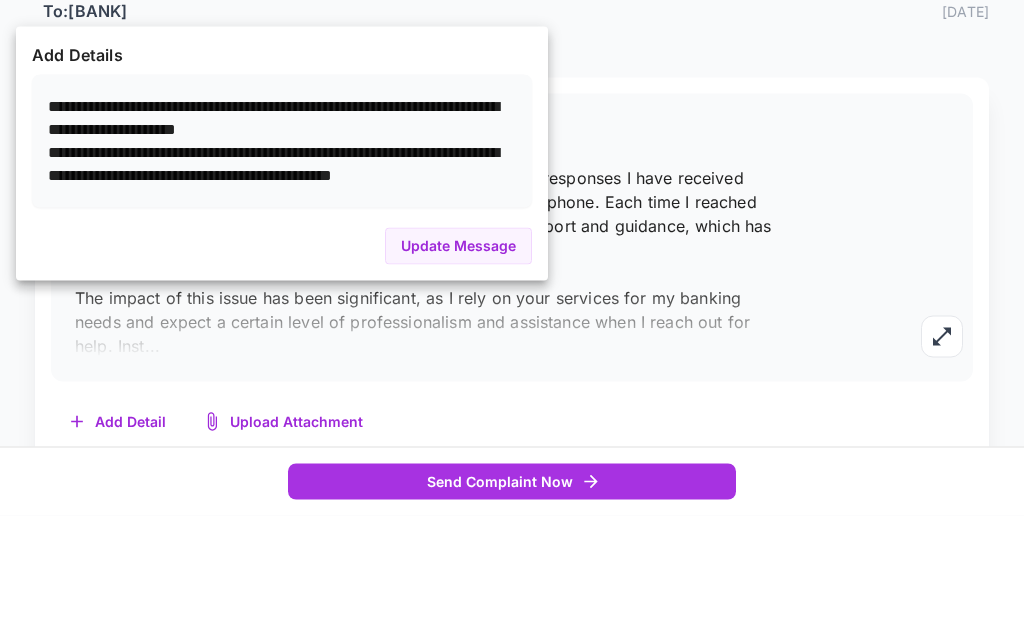 click on "**********" at bounding box center (282, 259) 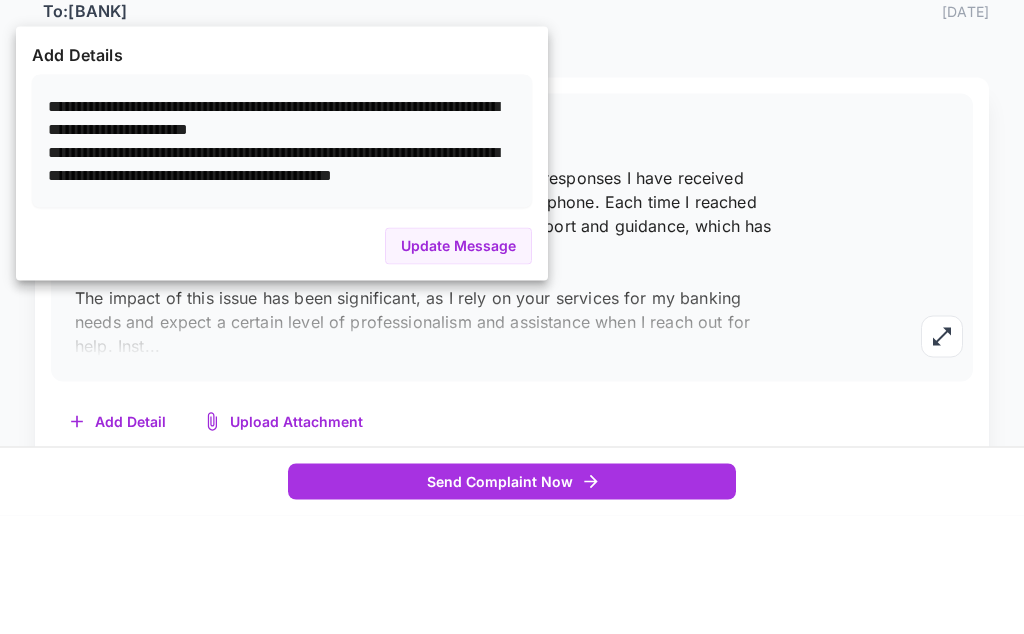 click on "**********" at bounding box center [282, 259] 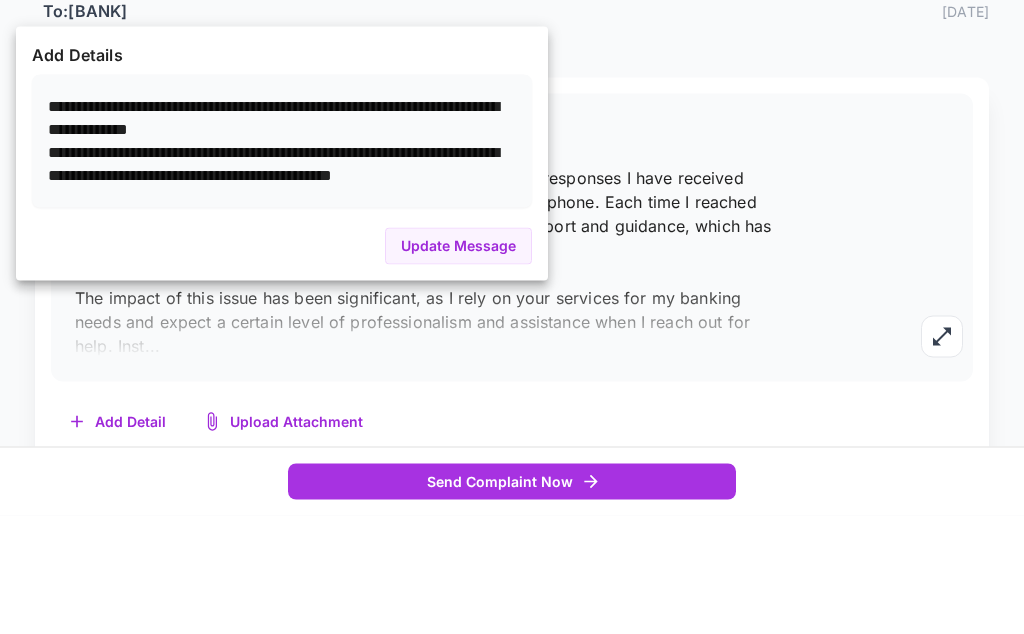 click on "**********" at bounding box center (282, 259) 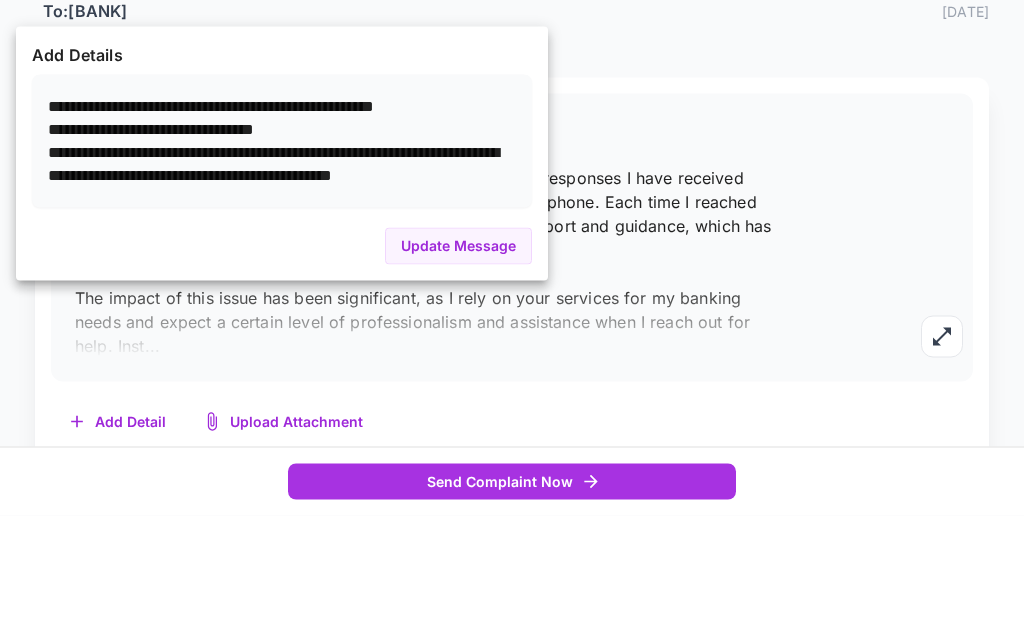 click on "**********" at bounding box center [282, 259] 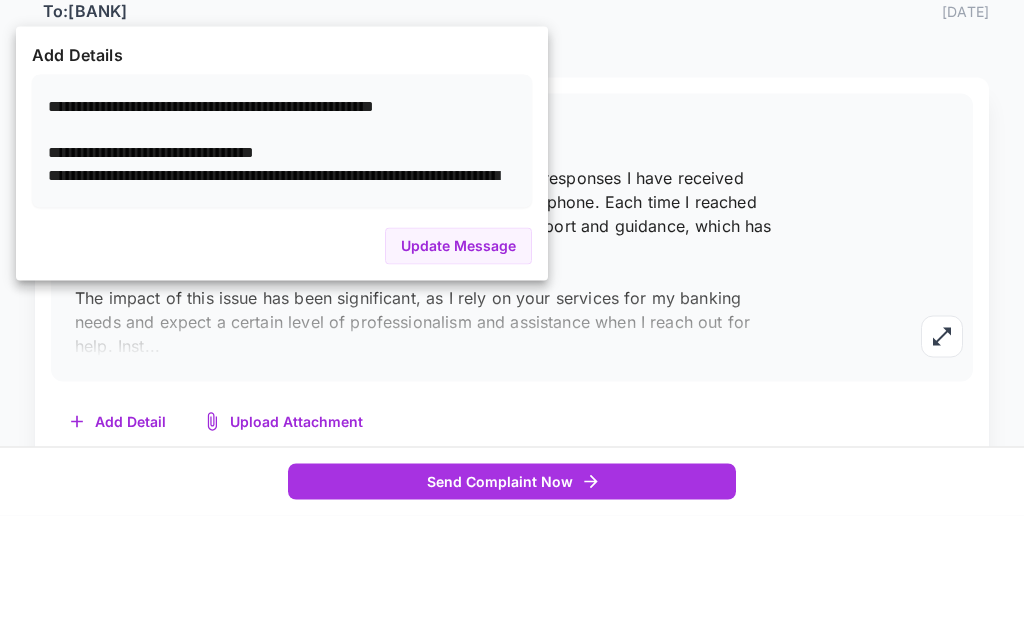 click on "**********" at bounding box center [282, 259] 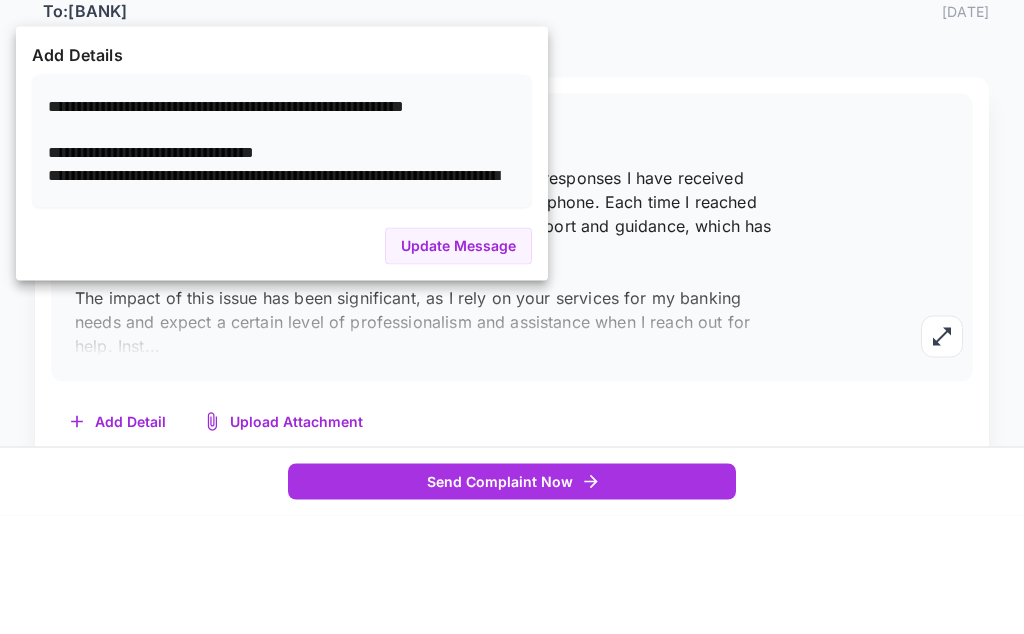 click on "**********" at bounding box center (282, 259) 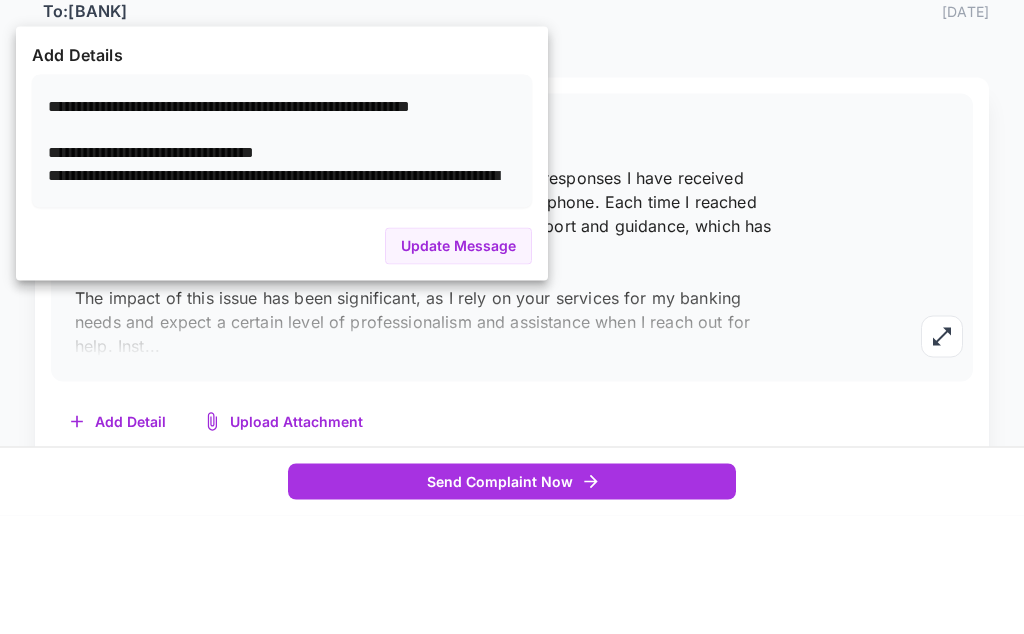 click on "**********" at bounding box center (282, 259) 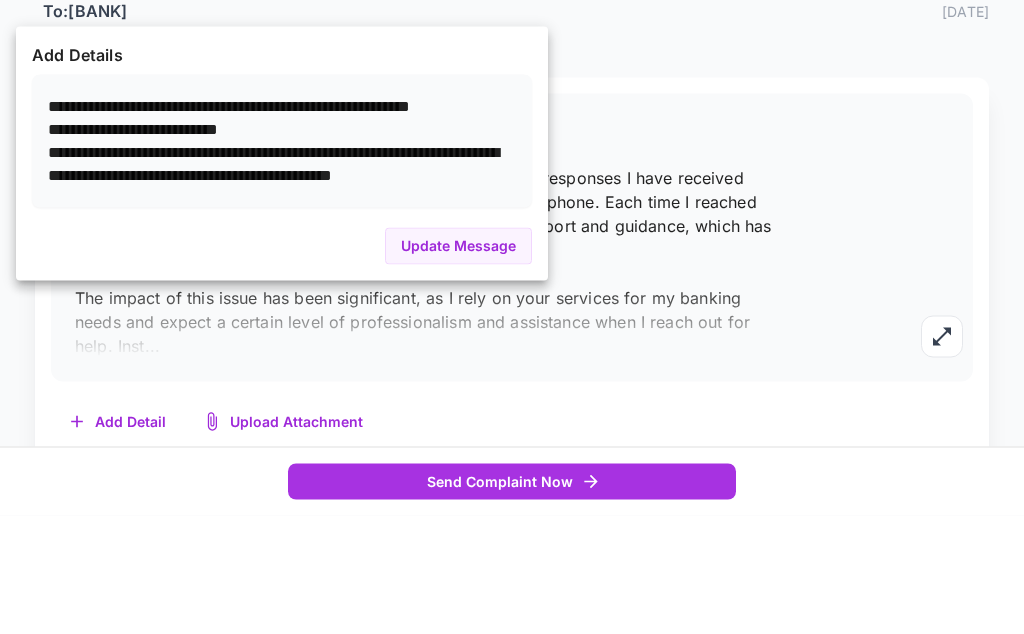 click on "**********" at bounding box center [282, 259] 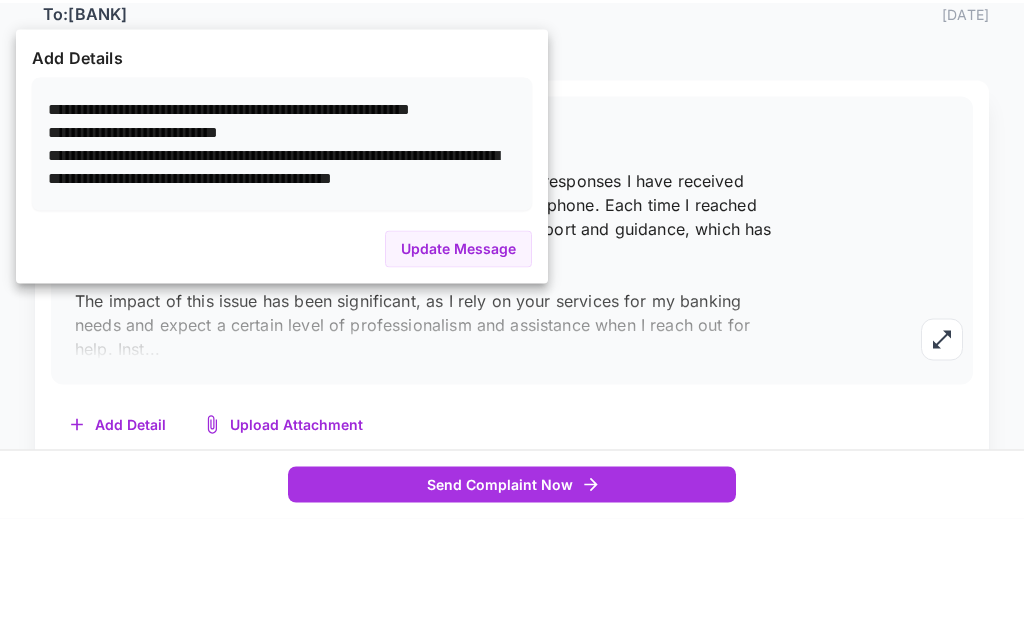 scroll, scrollTop: 247, scrollLeft: 0, axis: vertical 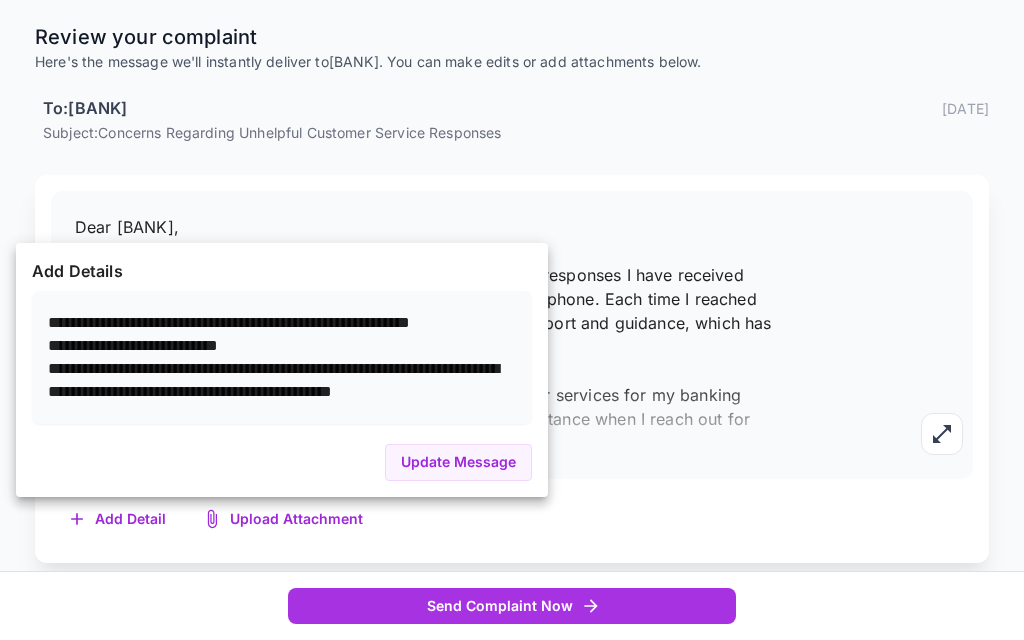 click on "**********" at bounding box center [282, 357] 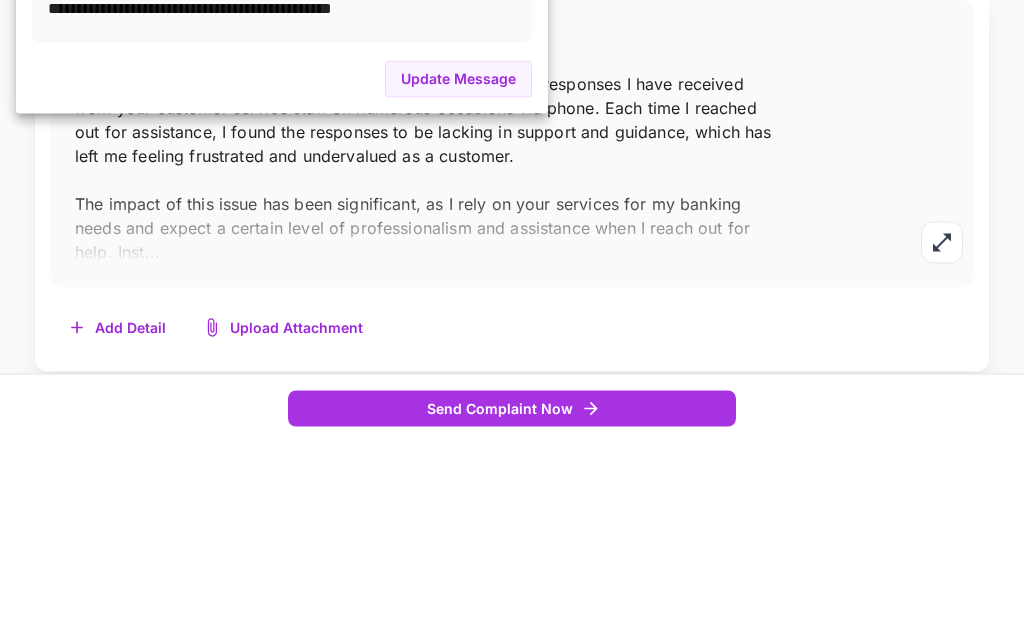 click at bounding box center [512, 317] 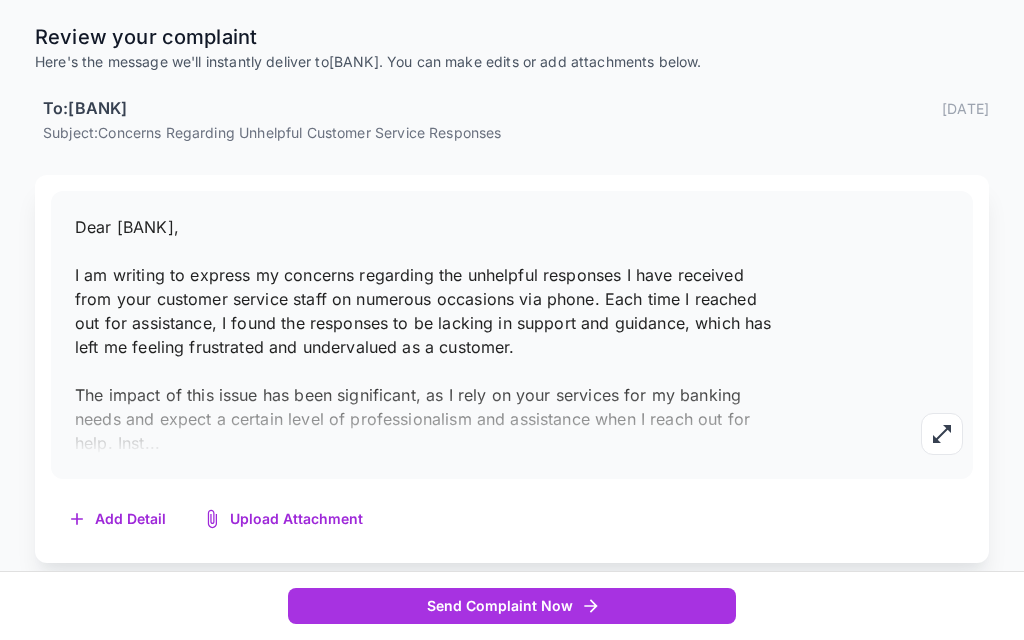 click on "Upload Attachment" at bounding box center (284, 519) 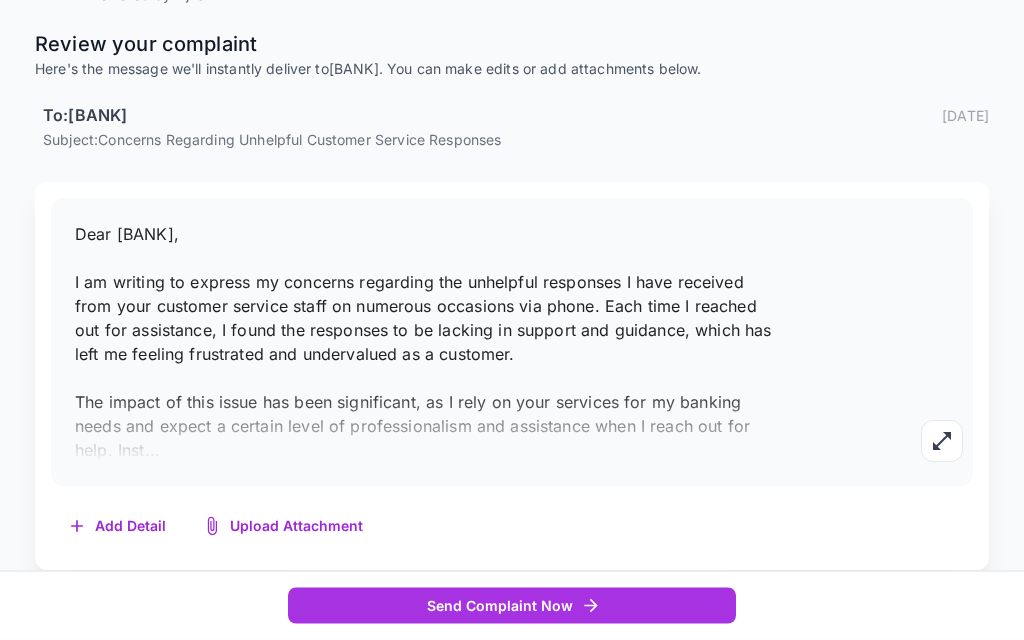 scroll, scrollTop: 247, scrollLeft: 0, axis: vertical 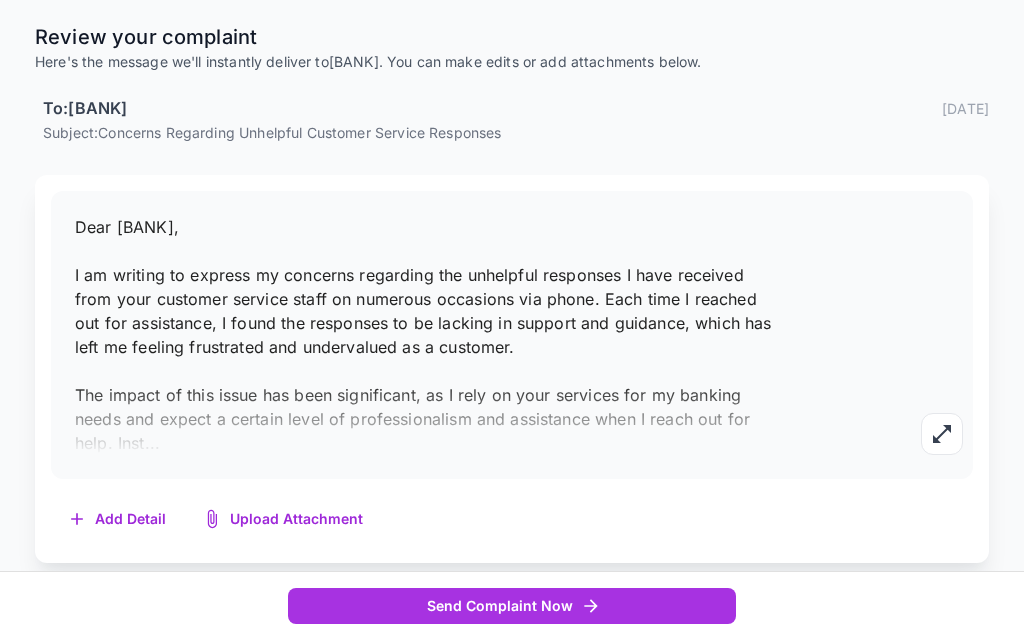 click on "Add Detail" at bounding box center (118, 519) 